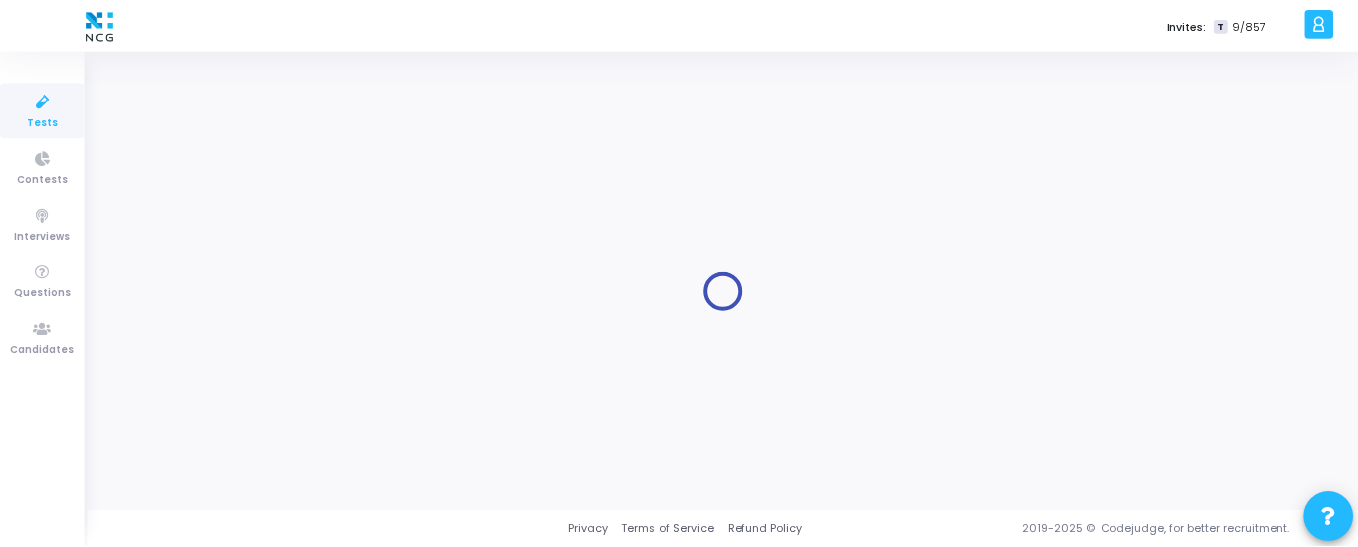 scroll, scrollTop: 0, scrollLeft: 0, axis: both 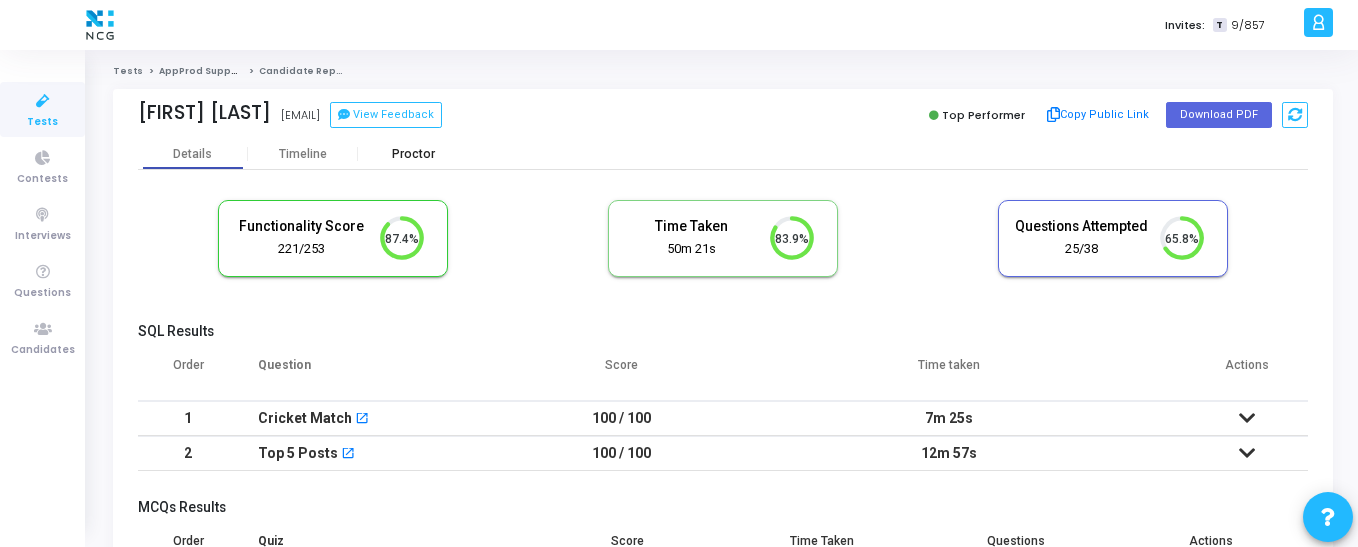 click on "Proctor" at bounding box center (413, 154) 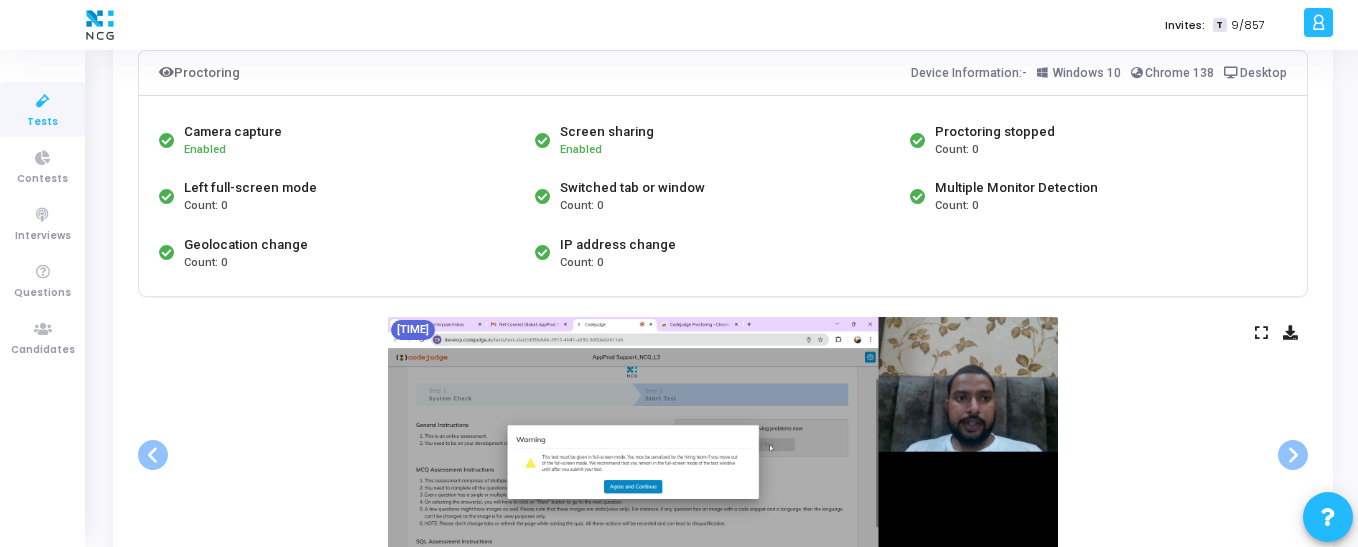 scroll, scrollTop: 0, scrollLeft: 0, axis: both 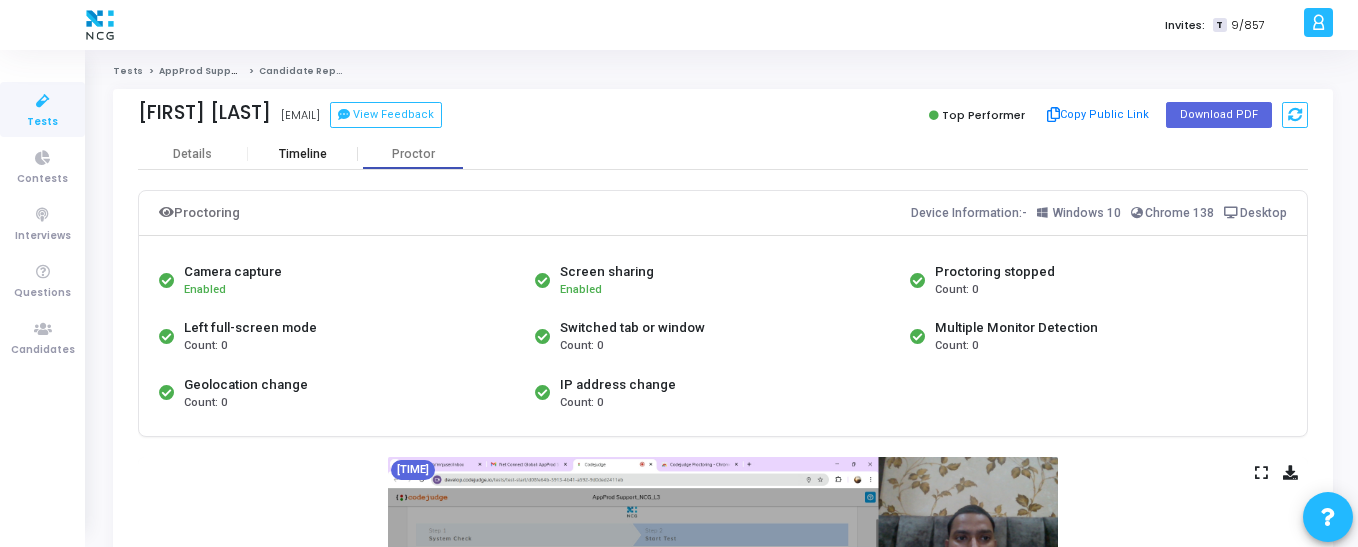 click on "Timeline" at bounding box center (303, 154) 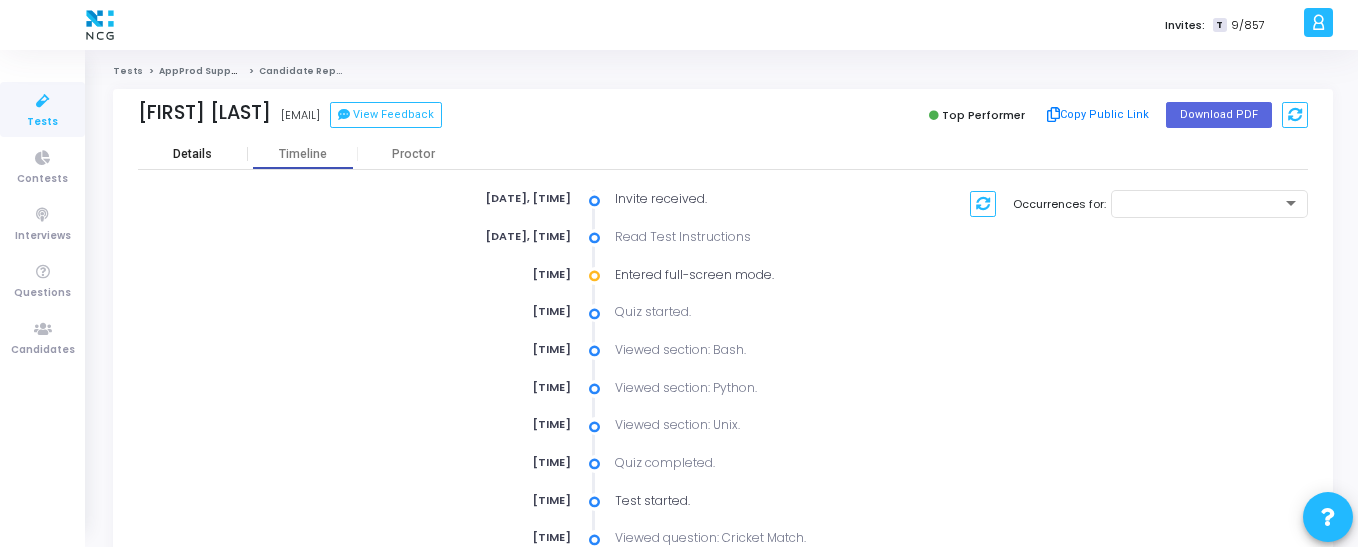 click on "Details" at bounding box center (192, 154) 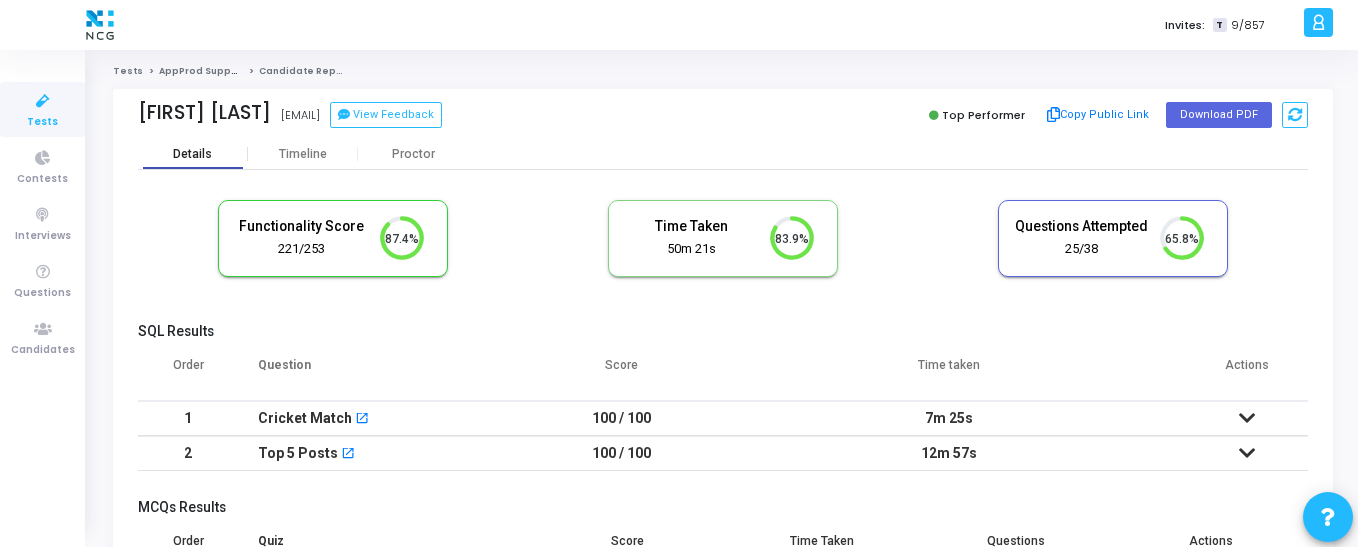 scroll, scrollTop: 9, scrollLeft: 9, axis: both 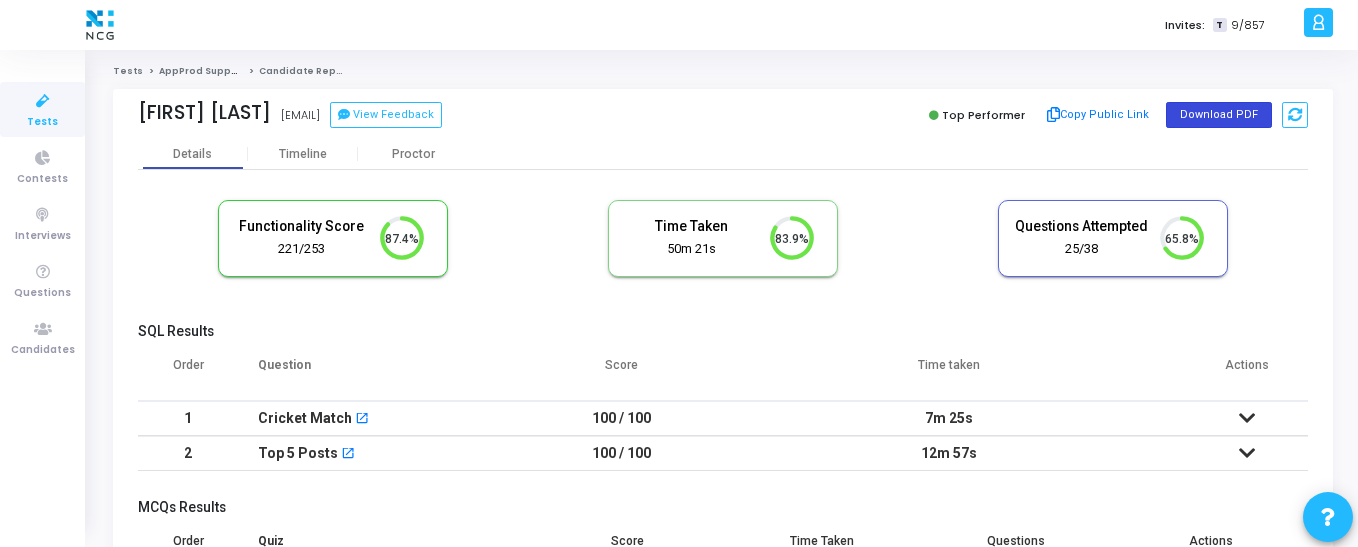 click on "Download PDF" 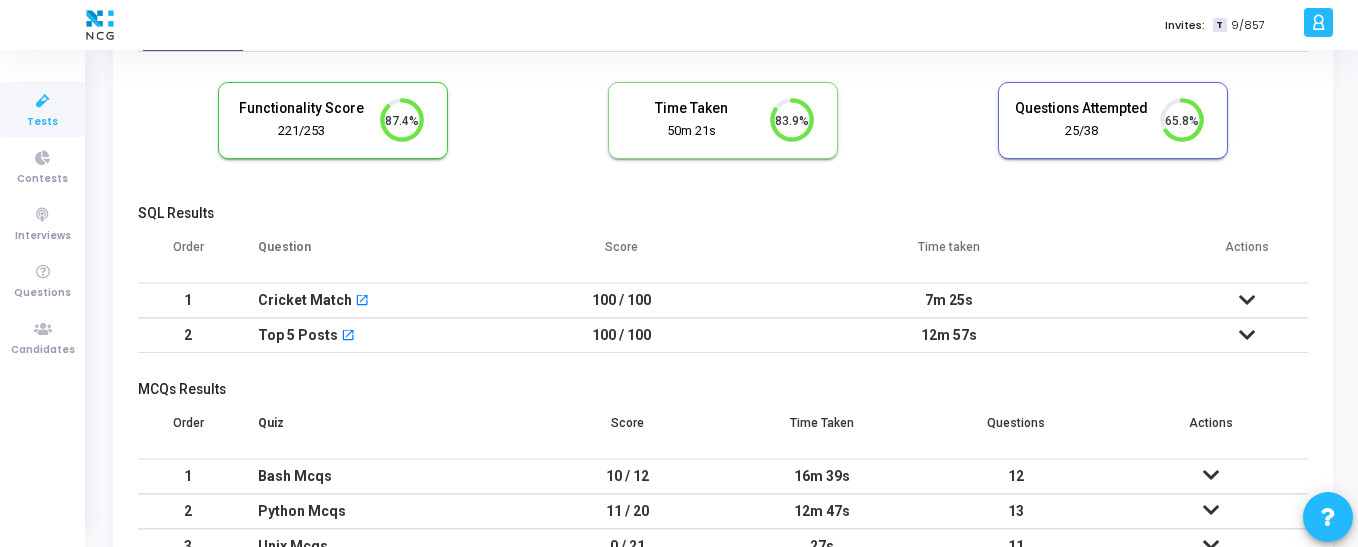 scroll, scrollTop: 242, scrollLeft: 0, axis: vertical 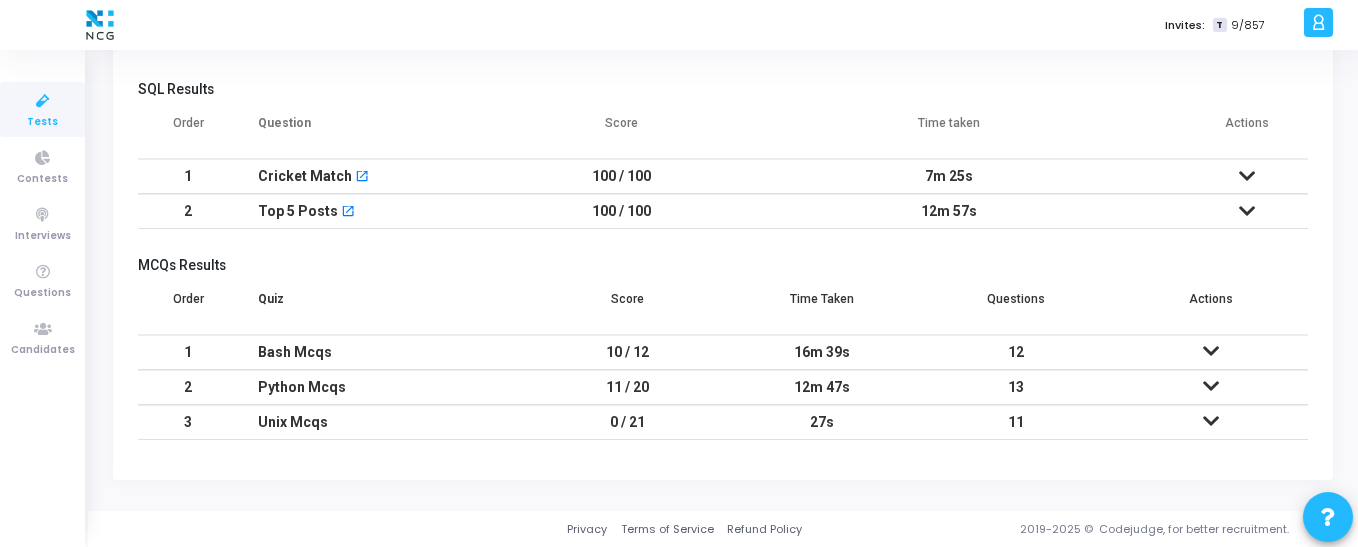 click at bounding box center [1211, 421] 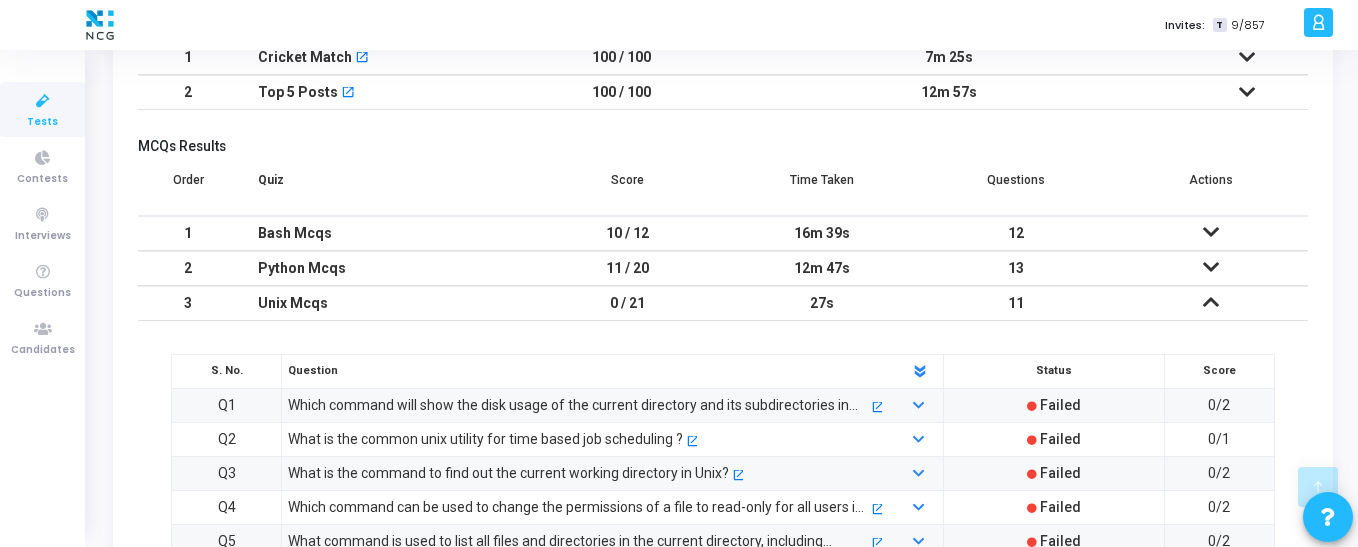 scroll, scrollTop: 542, scrollLeft: 0, axis: vertical 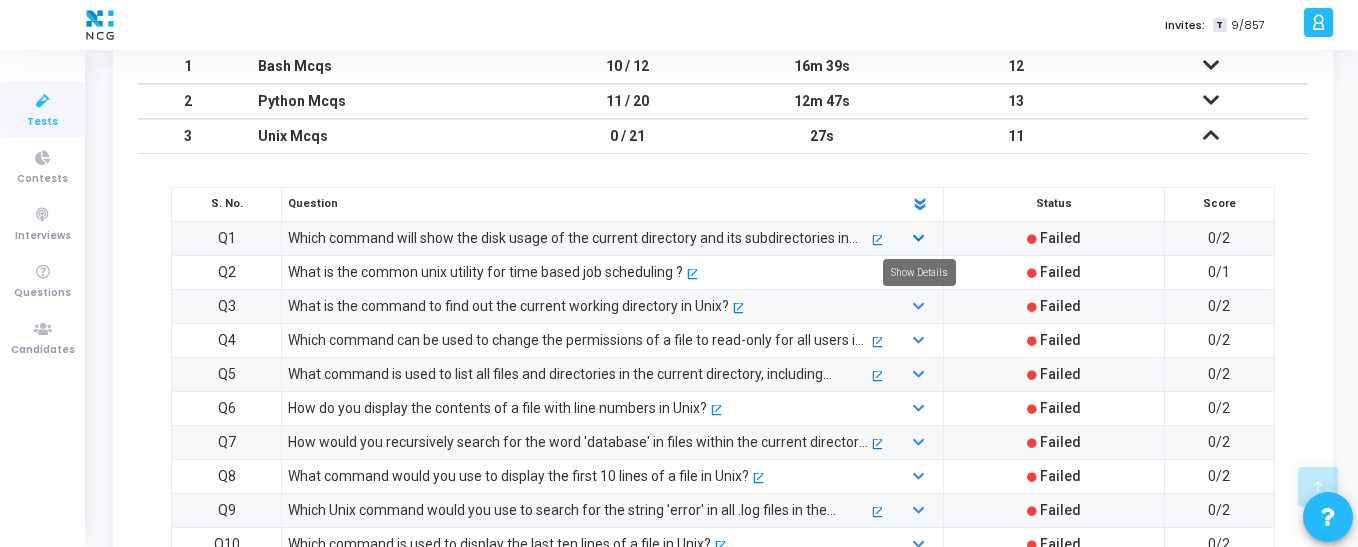 click at bounding box center [918, 239] 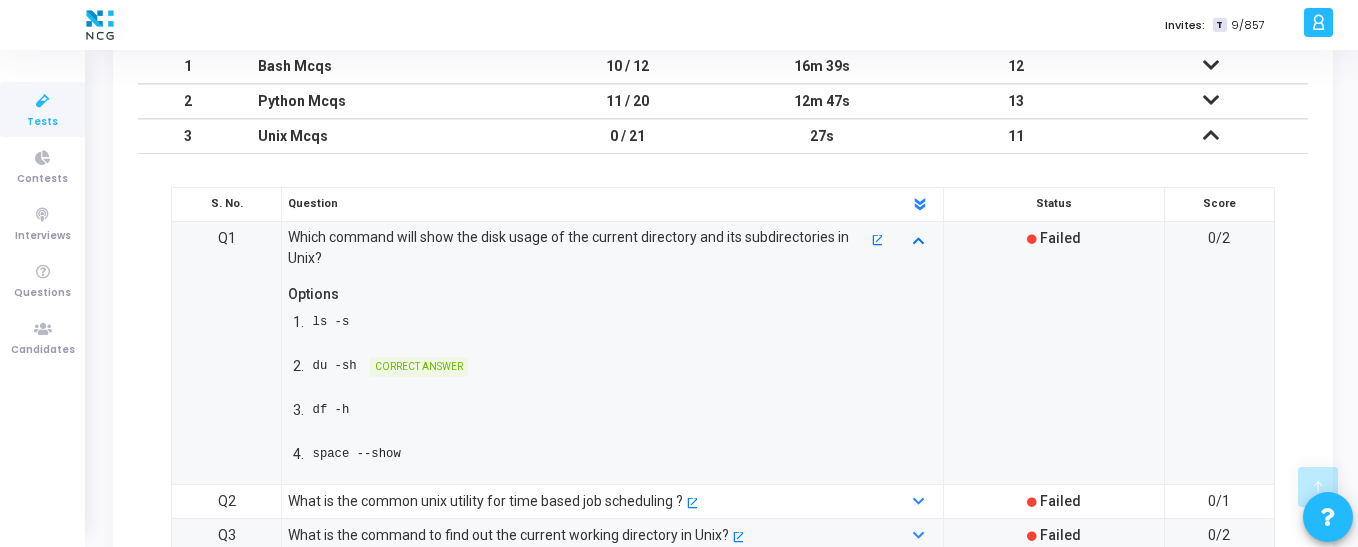 click at bounding box center [918, 239] 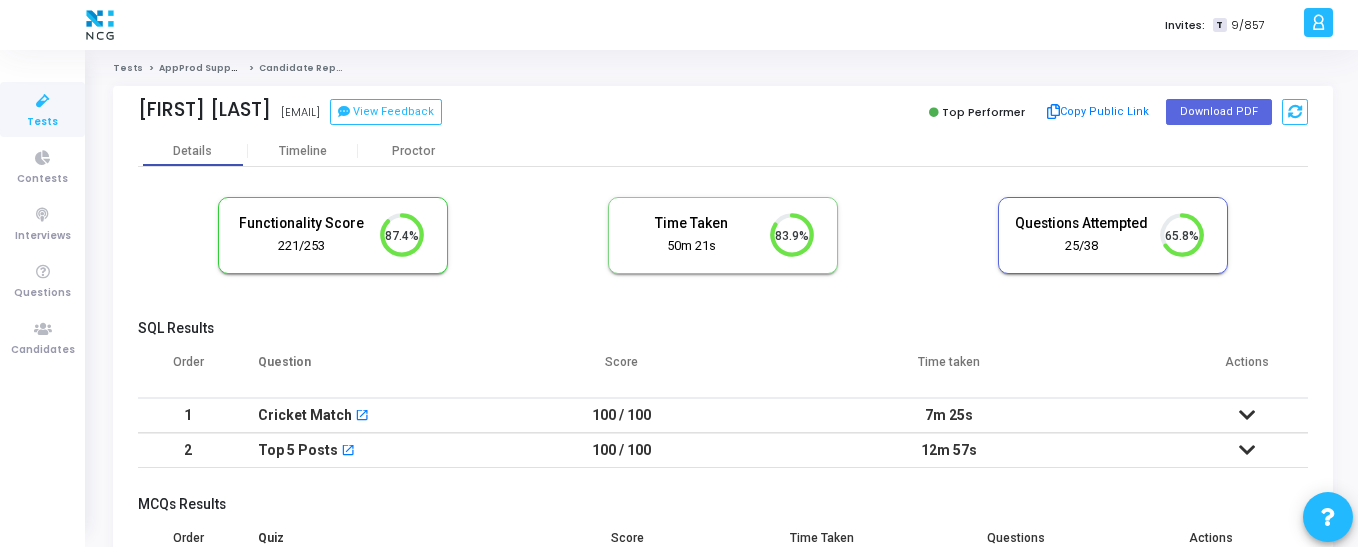 scroll, scrollTop: 0, scrollLeft: 0, axis: both 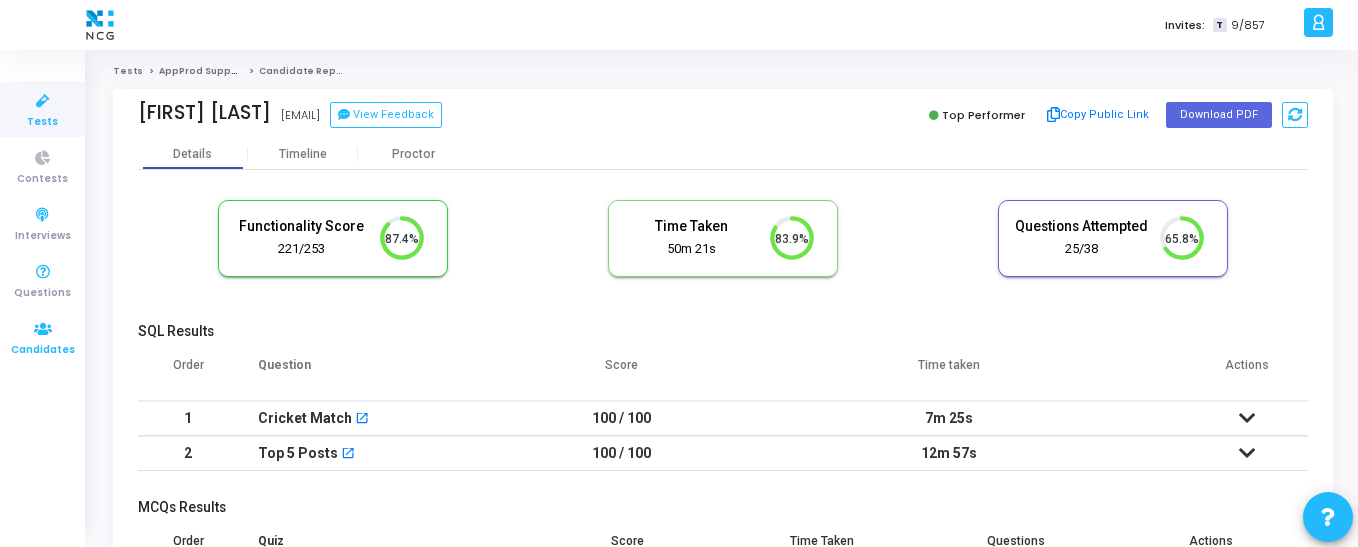 click at bounding box center (43, 329) 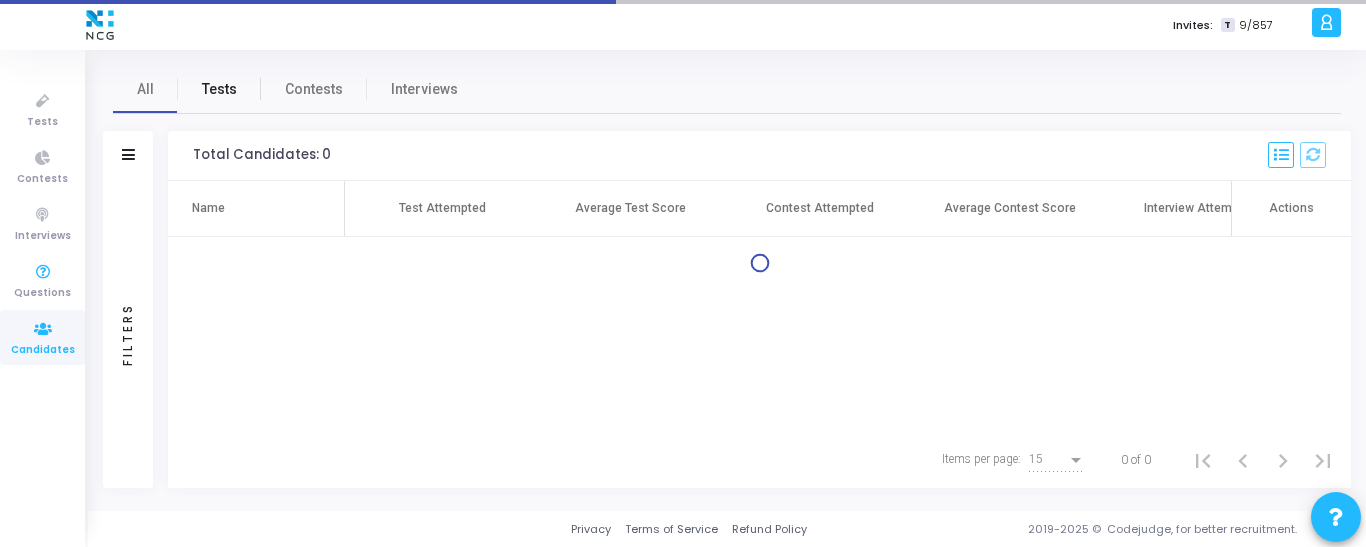 click on "Tests" at bounding box center (219, 89) 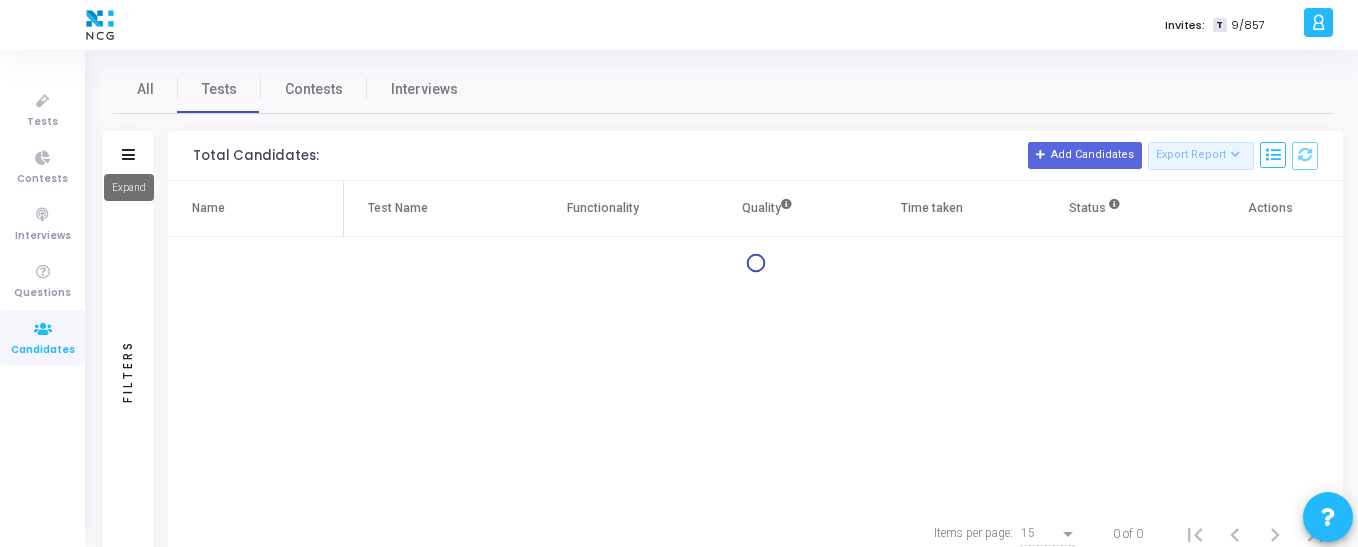 click 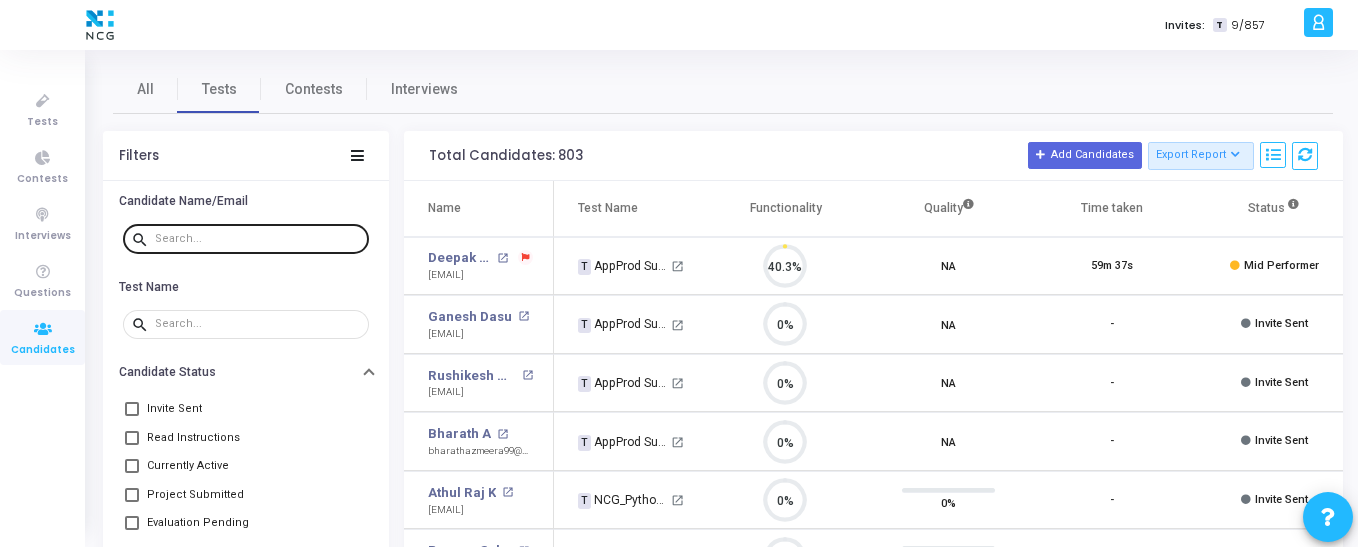 click at bounding box center (258, 239) 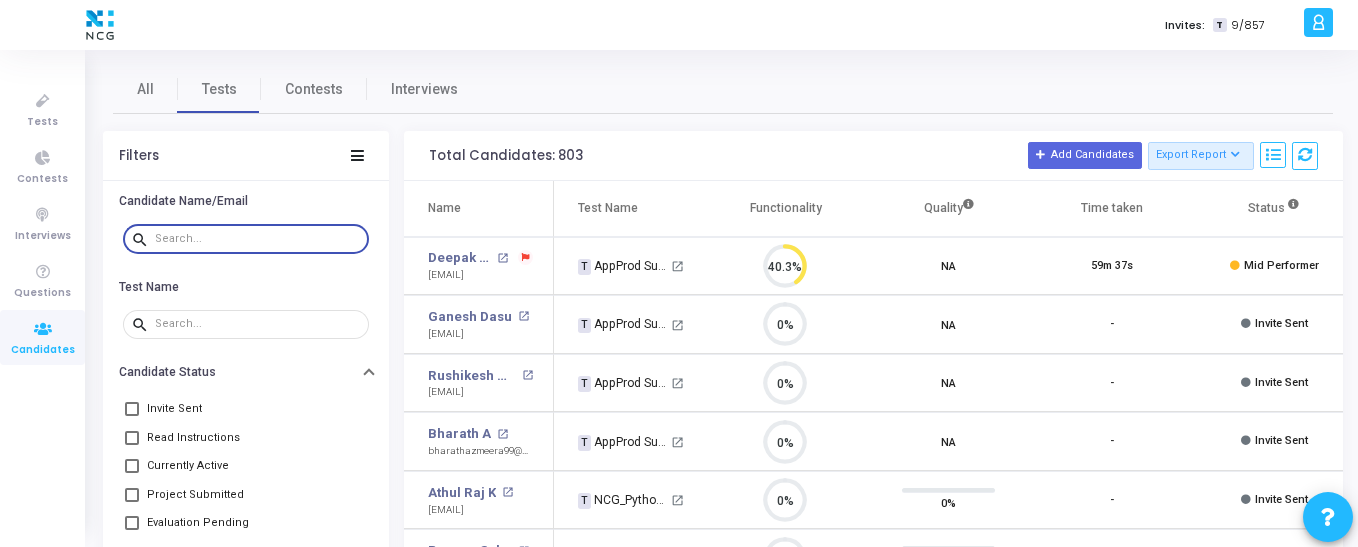 paste on "mohds9411@gmail.com" 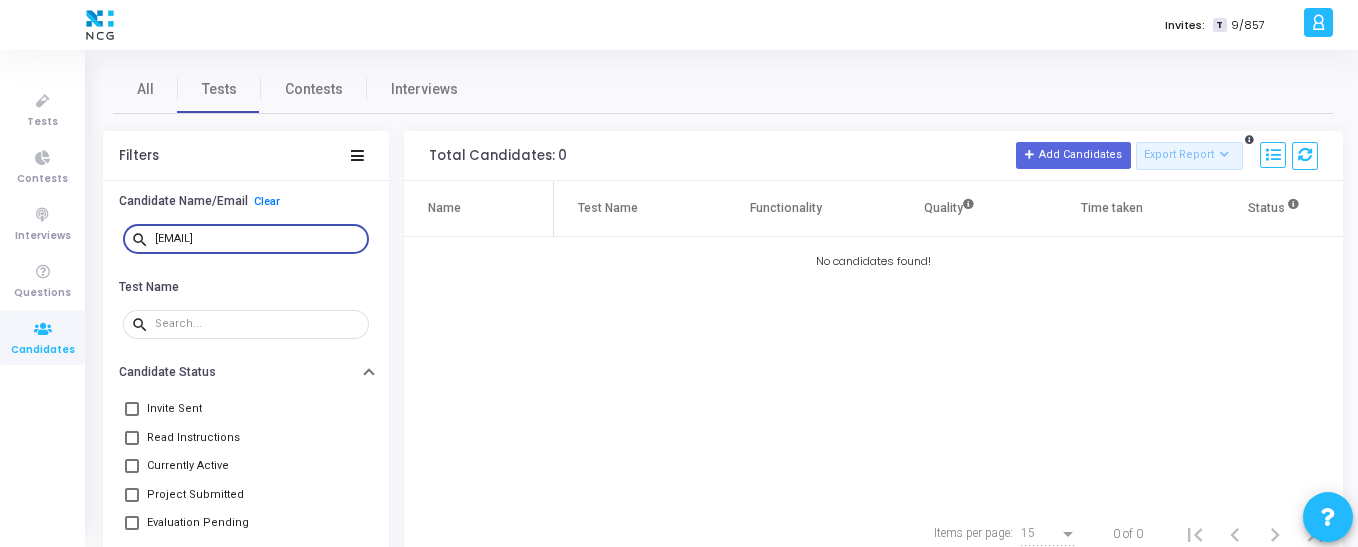 type on "mohds9411@gmail.com" 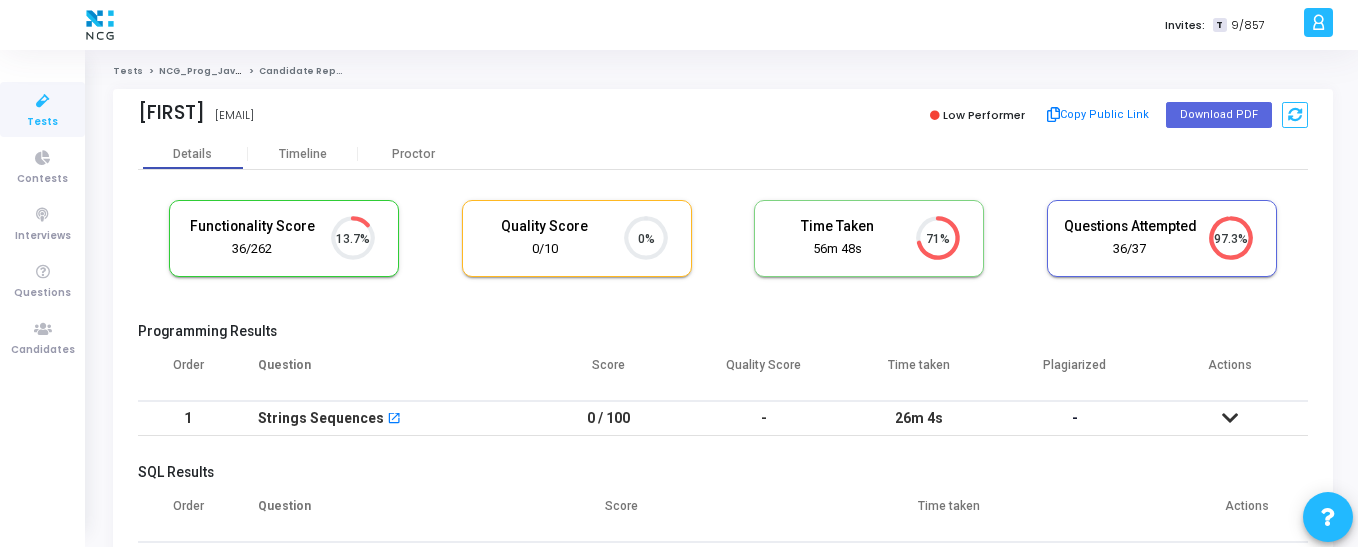 scroll, scrollTop: 0, scrollLeft: 0, axis: both 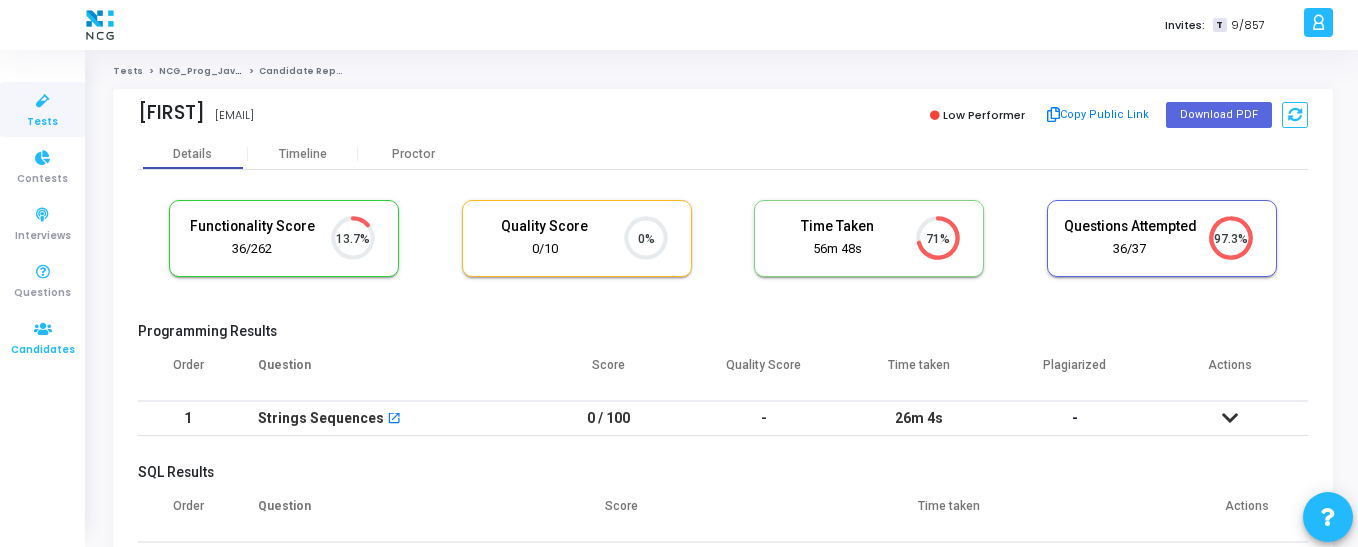 click on "Candidates" at bounding box center [43, 350] 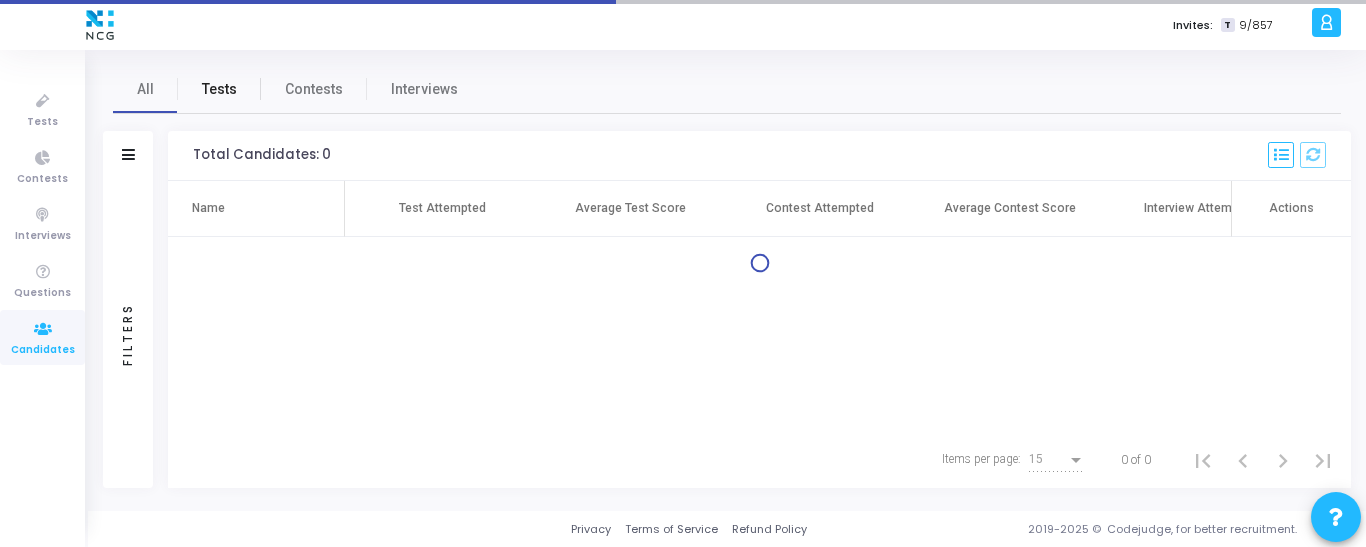 click on "Tests" at bounding box center (219, 89) 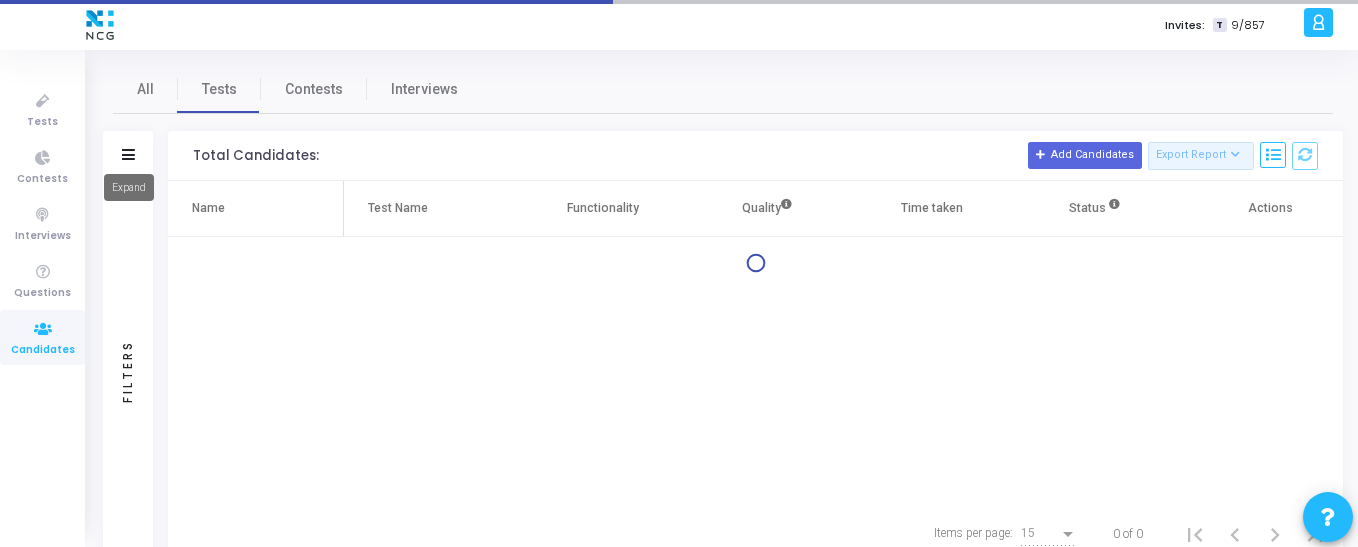 click 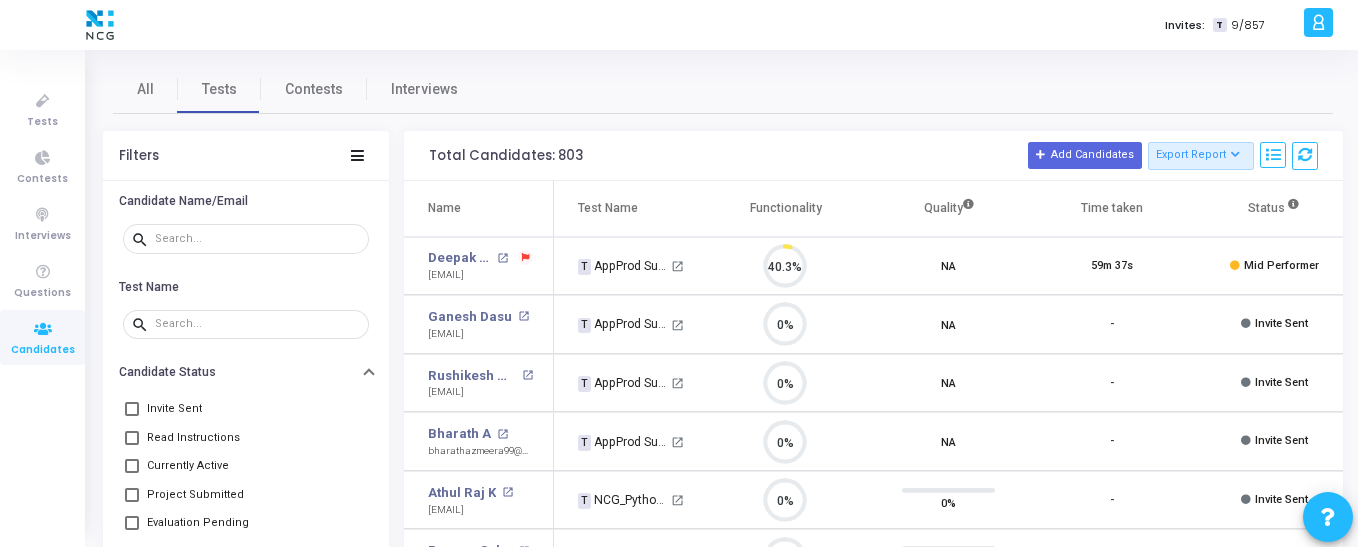 scroll, scrollTop: 9, scrollLeft: 9, axis: both 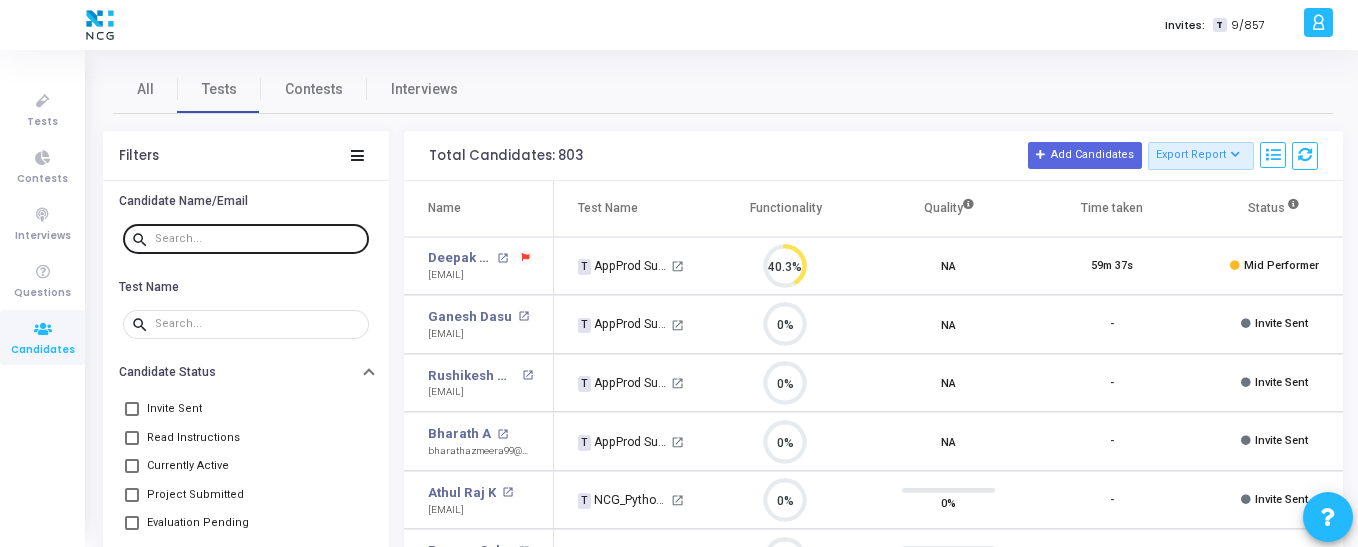 click at bounding box center (258, 239) 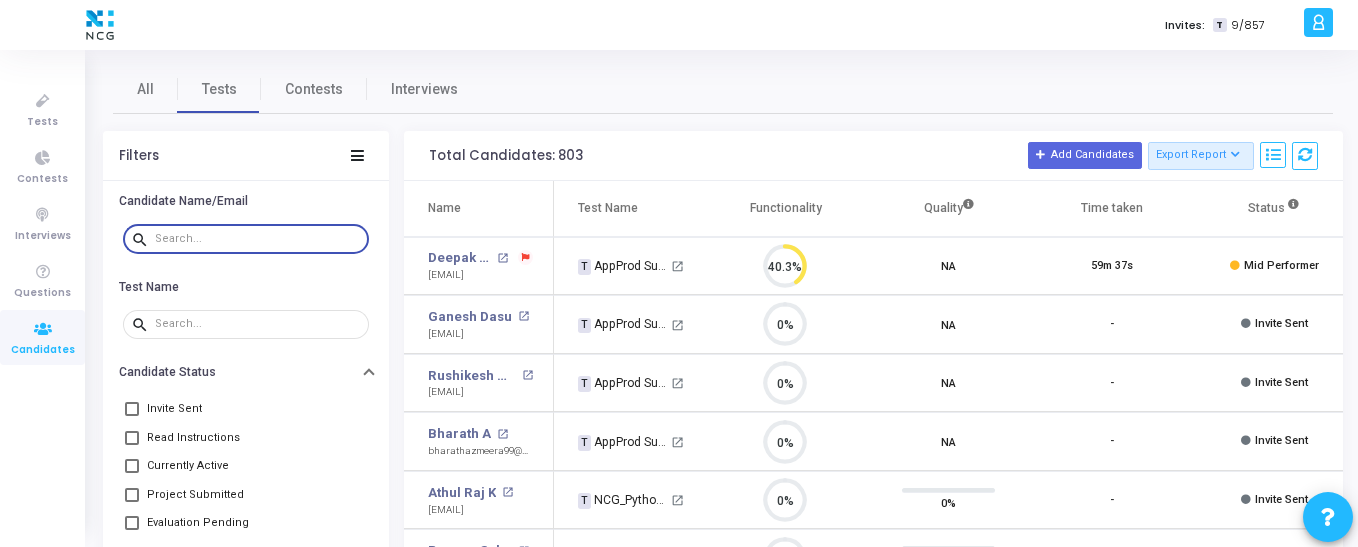 paste on "narrarakesh45@gmail.com" 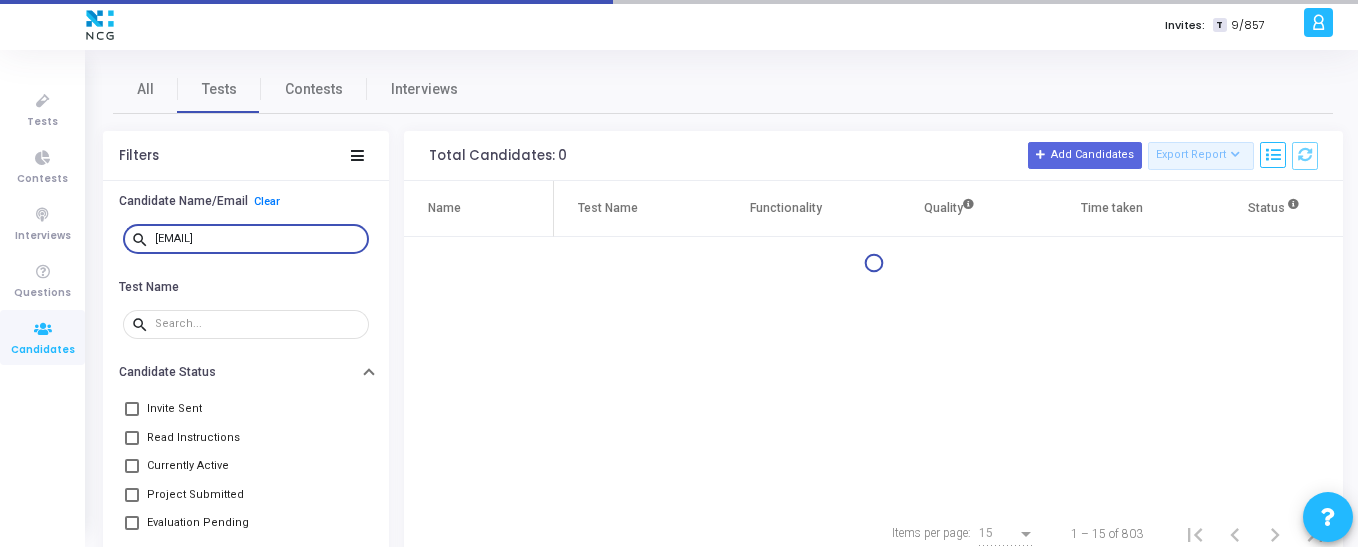 type on "narrarakesh45@gmail.com" 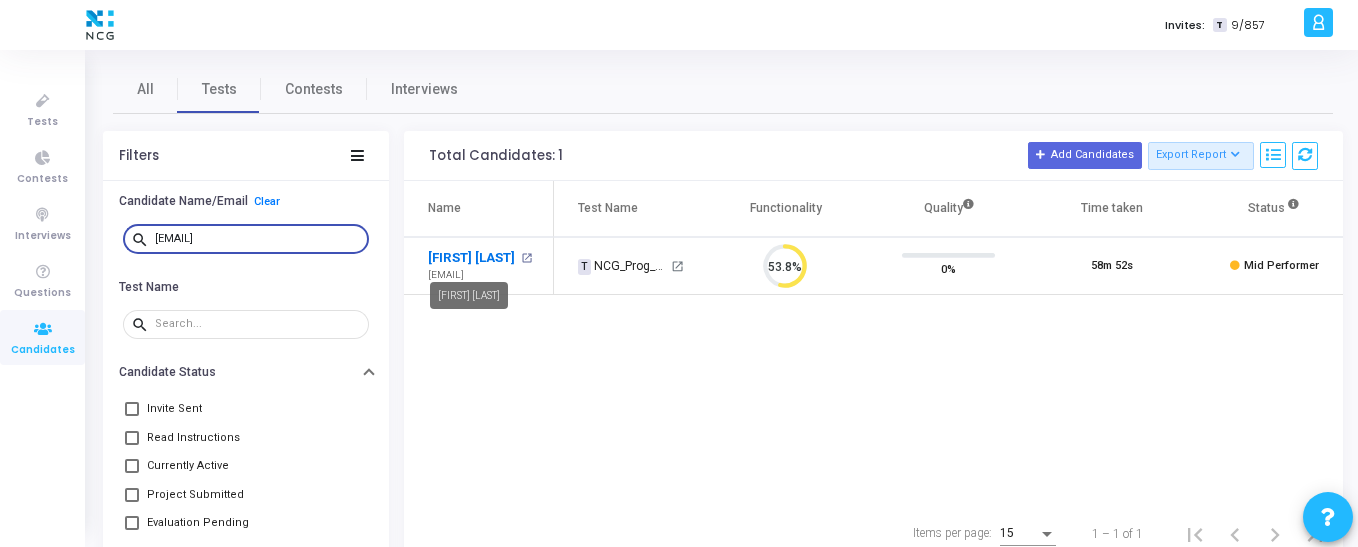 click on "Narra Rakesh" at bounding box center [471, 258] 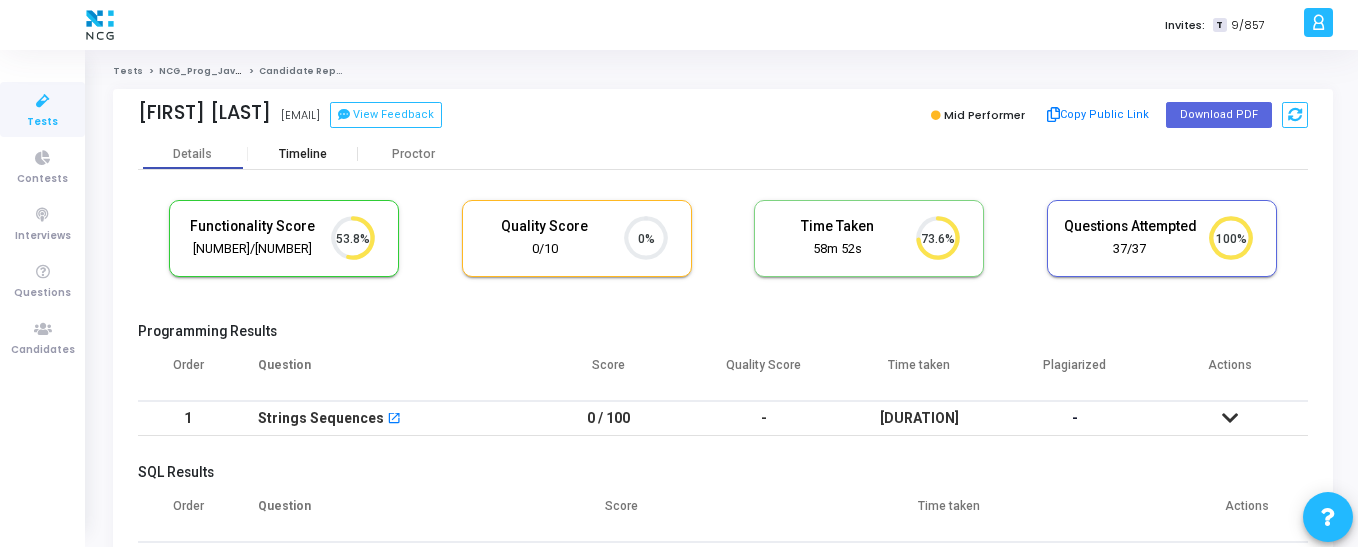 click on "Timeline" at bounding box center [303, 154] 